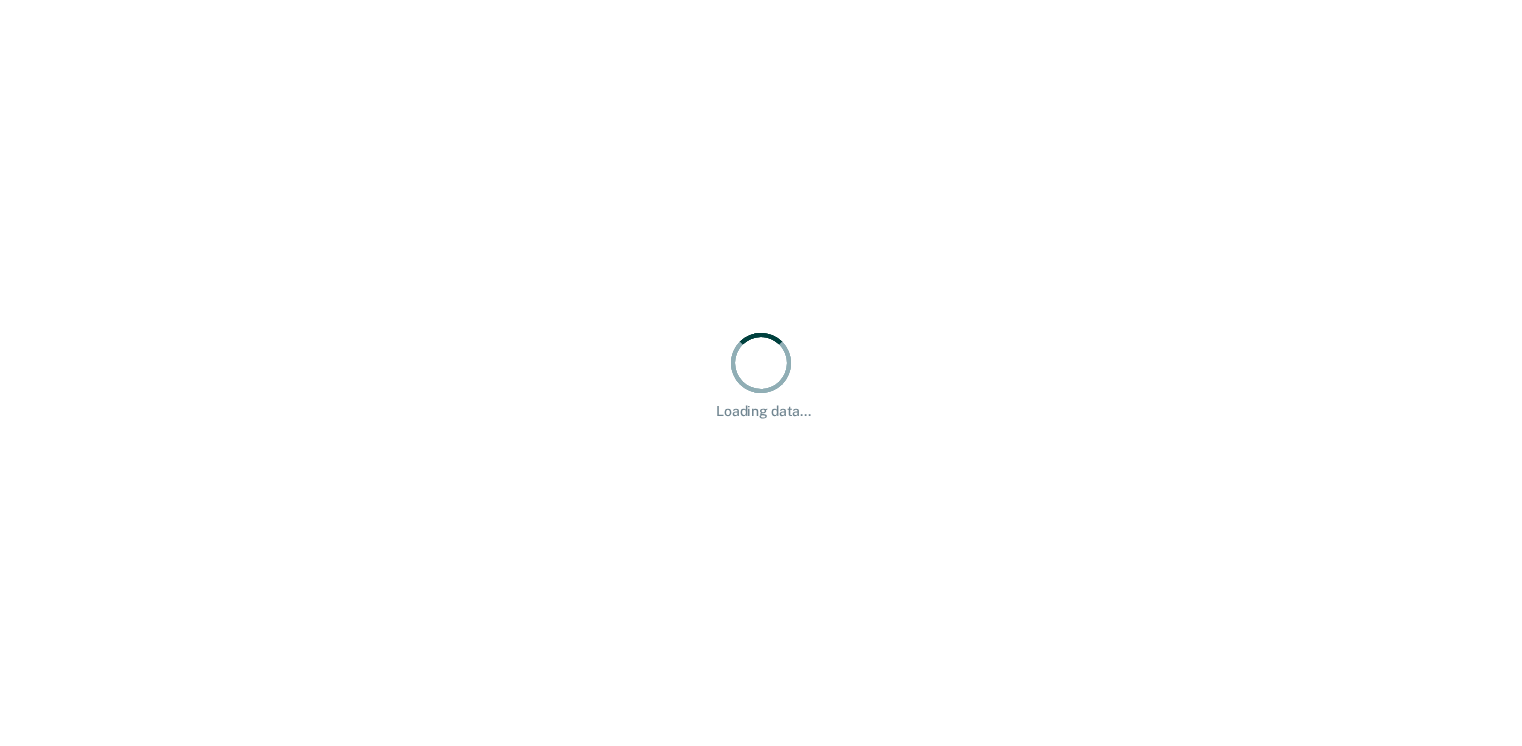 scroll, scrollTop: 0, scrollLeft: 0, axis: both 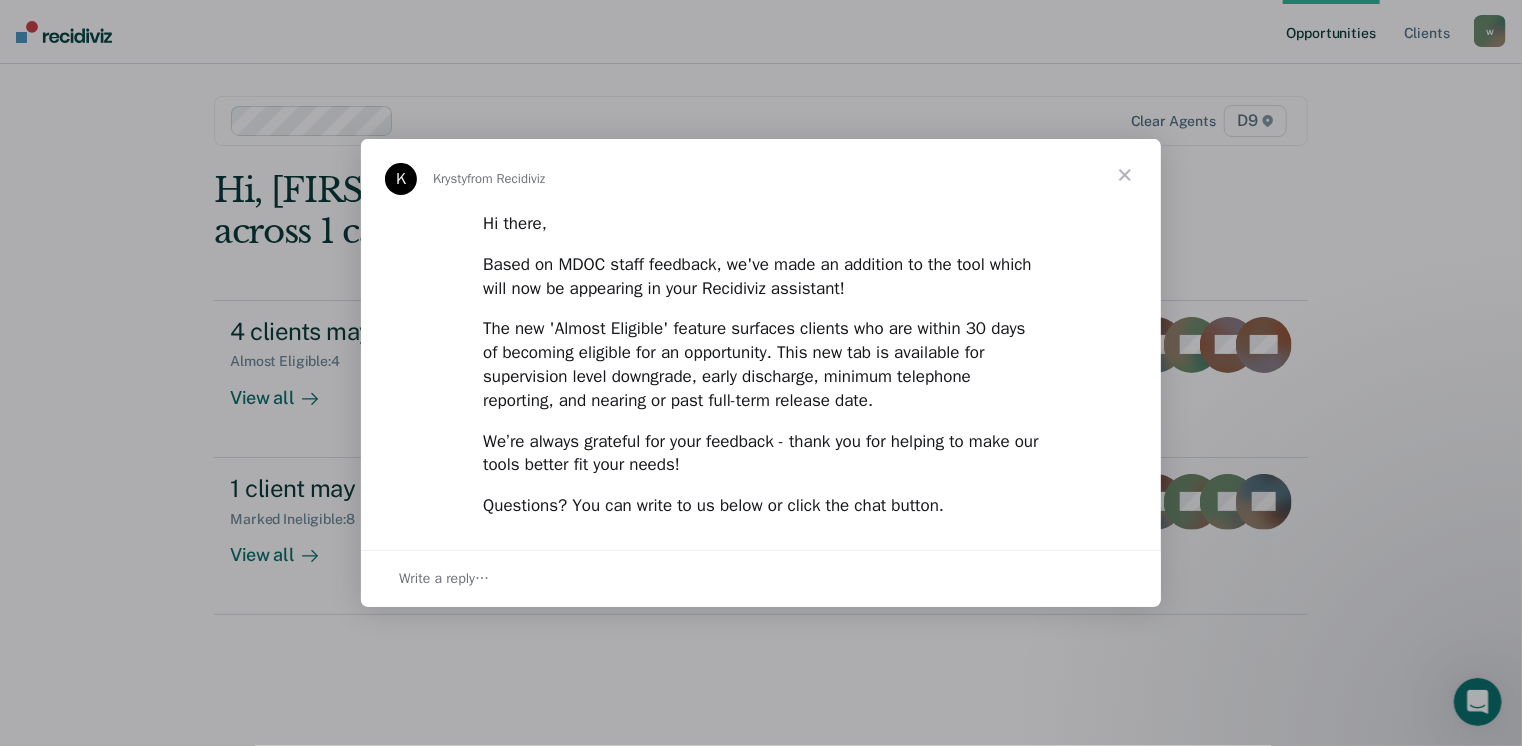click at bounding box center (1125, 175) 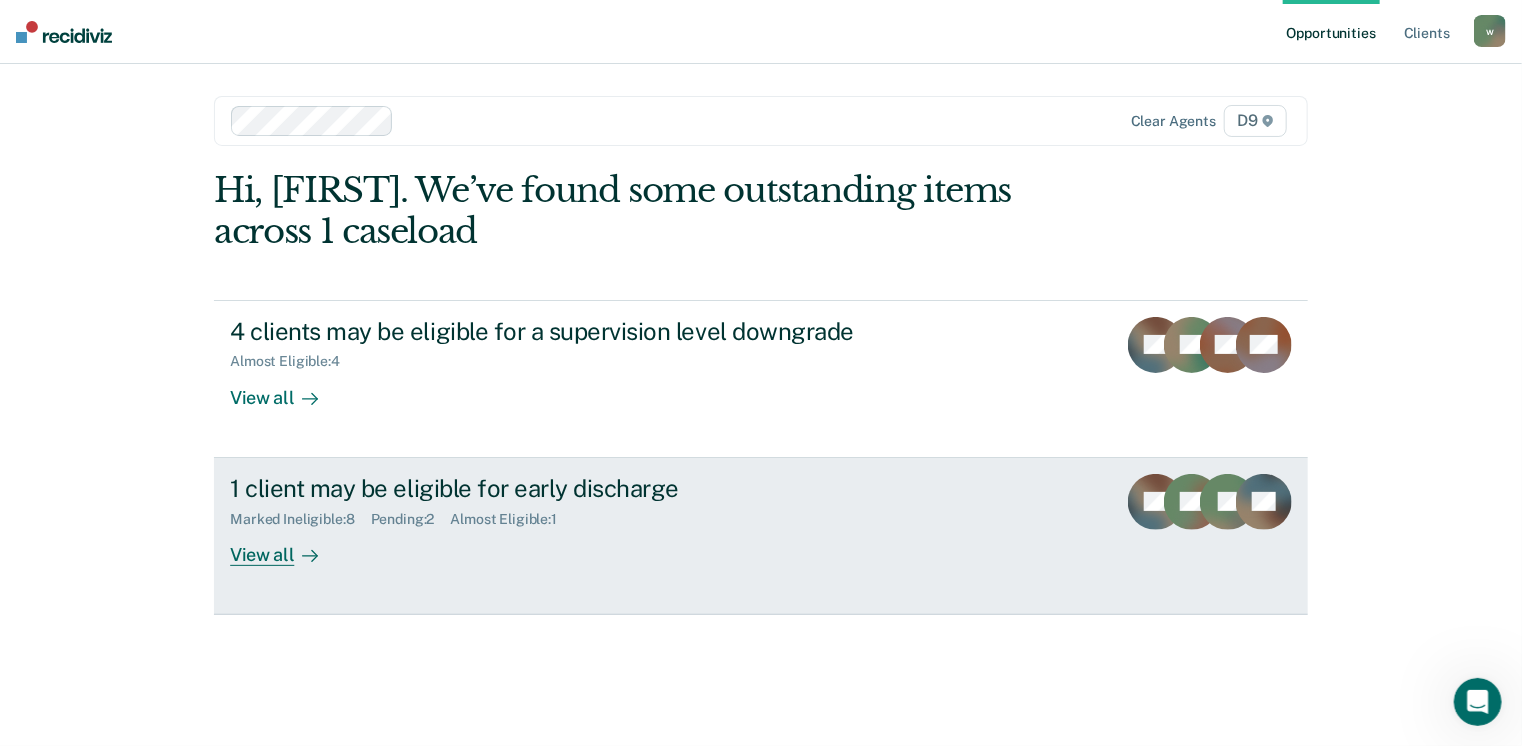 click on "View all" at bounding box center [286, 546] 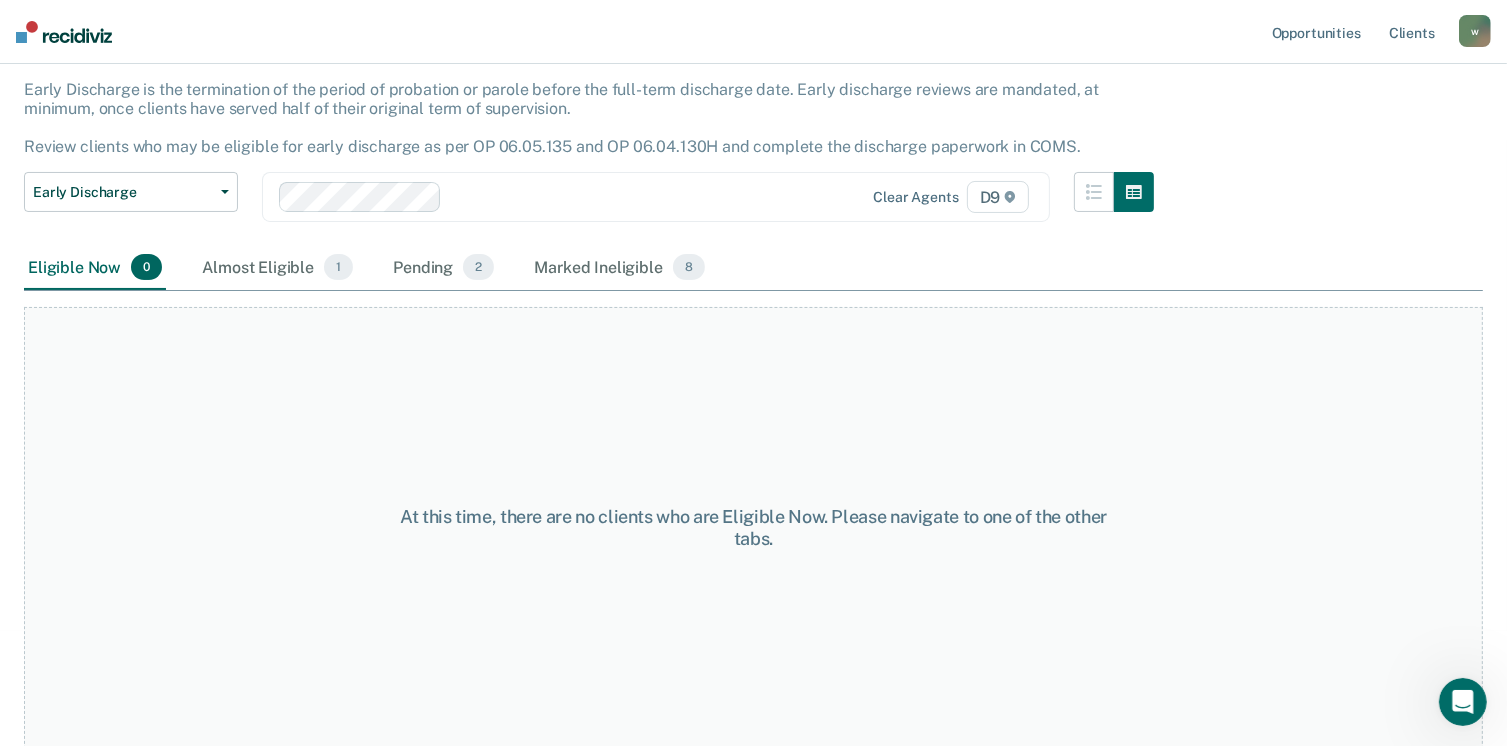 scroll, scrollTop: 116, scrollLeft: 0, axis: vertical 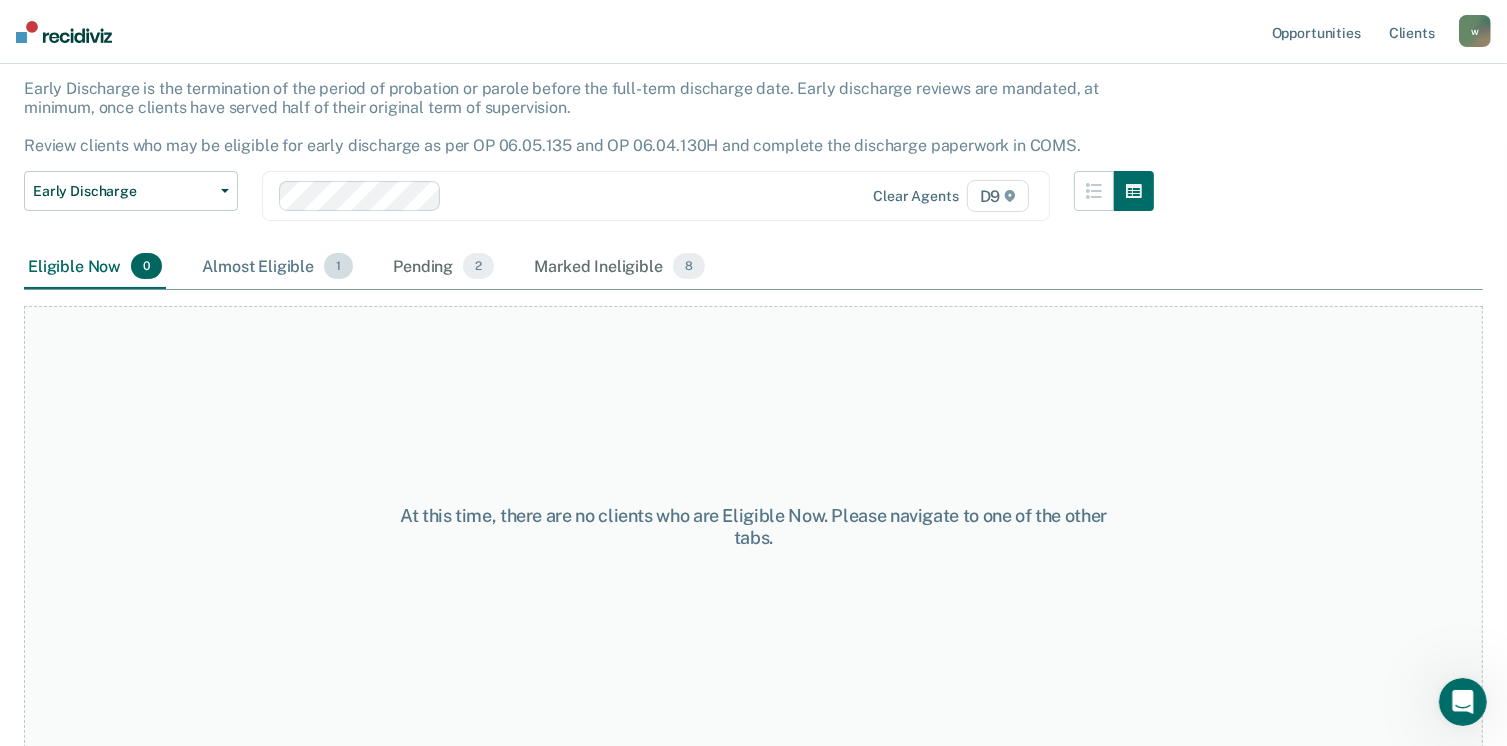 click on "Almost Eligible 1" at bounding box center (277, 267) 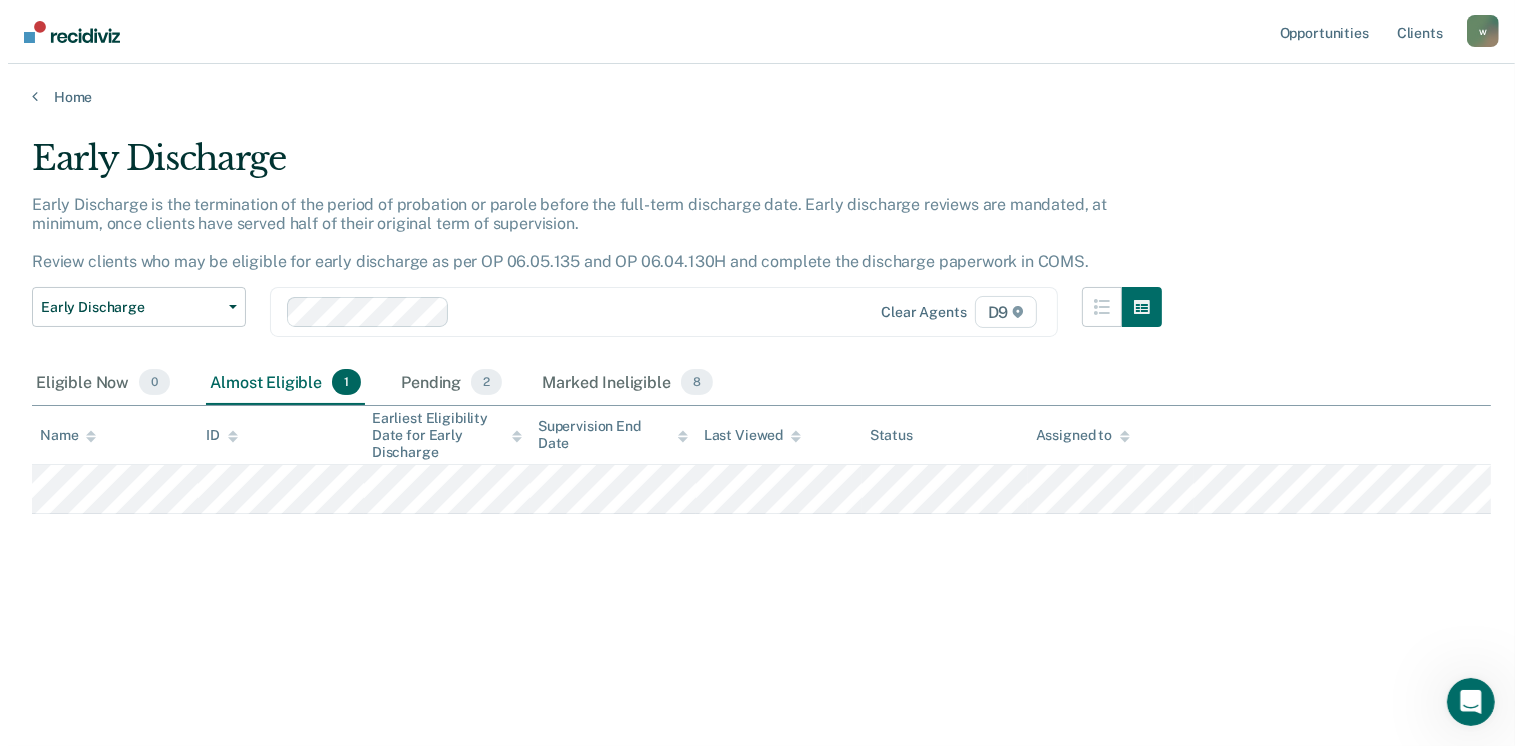 scroll, scrollTop: 0, scrollLeft: 0, axis: both 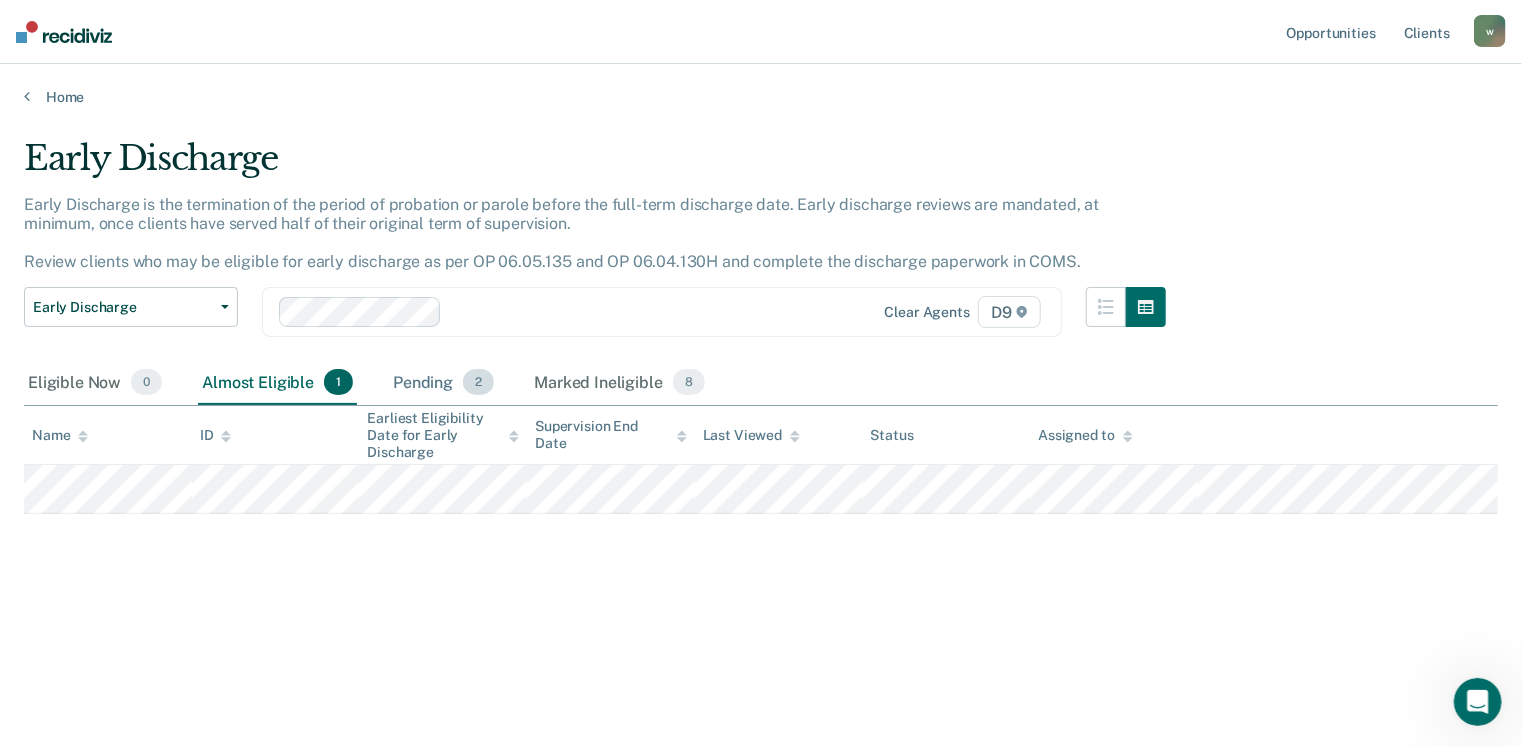click on "Pending 2" at bounding box center (443, 383) 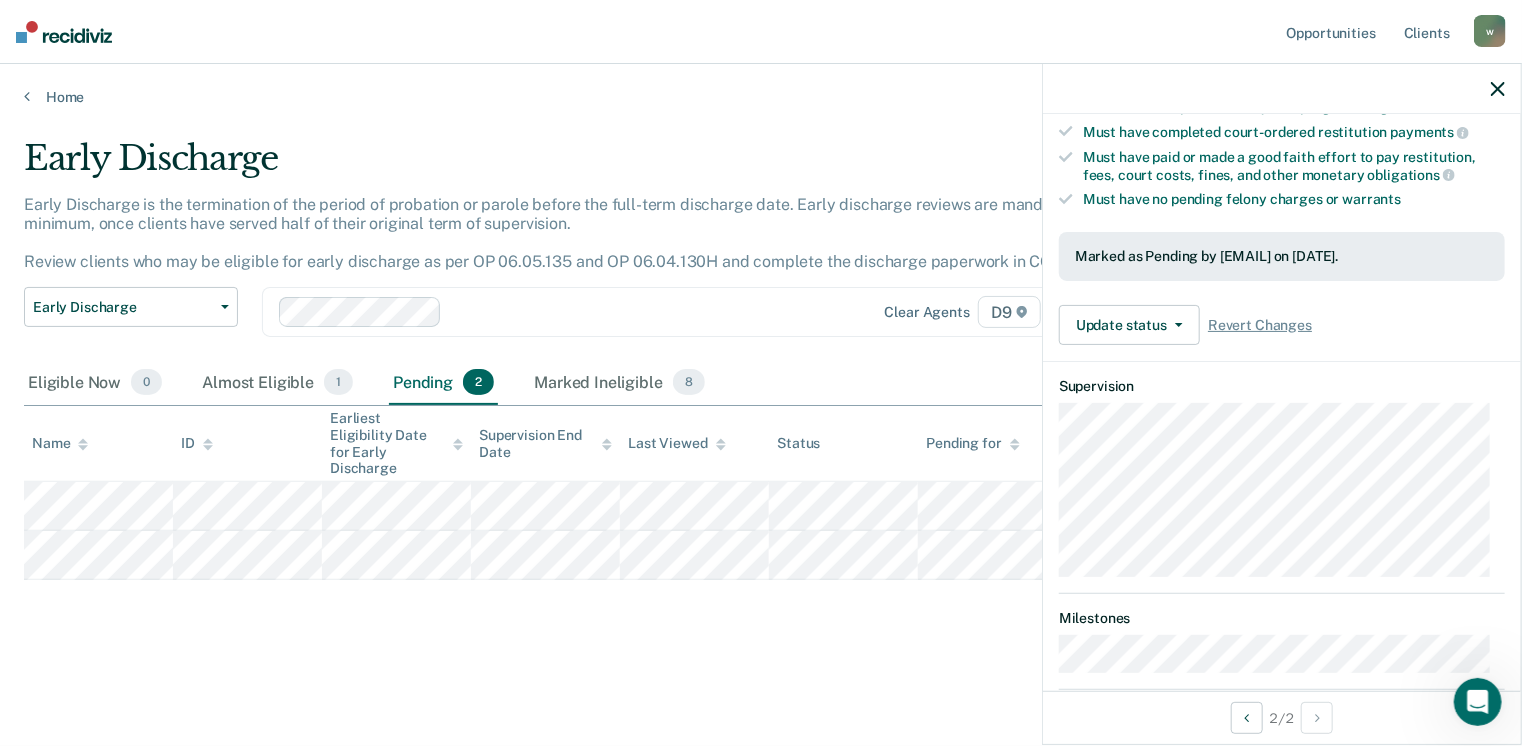 scroll, scrollTop: 289, scrollLeft: 0, axis: vertical 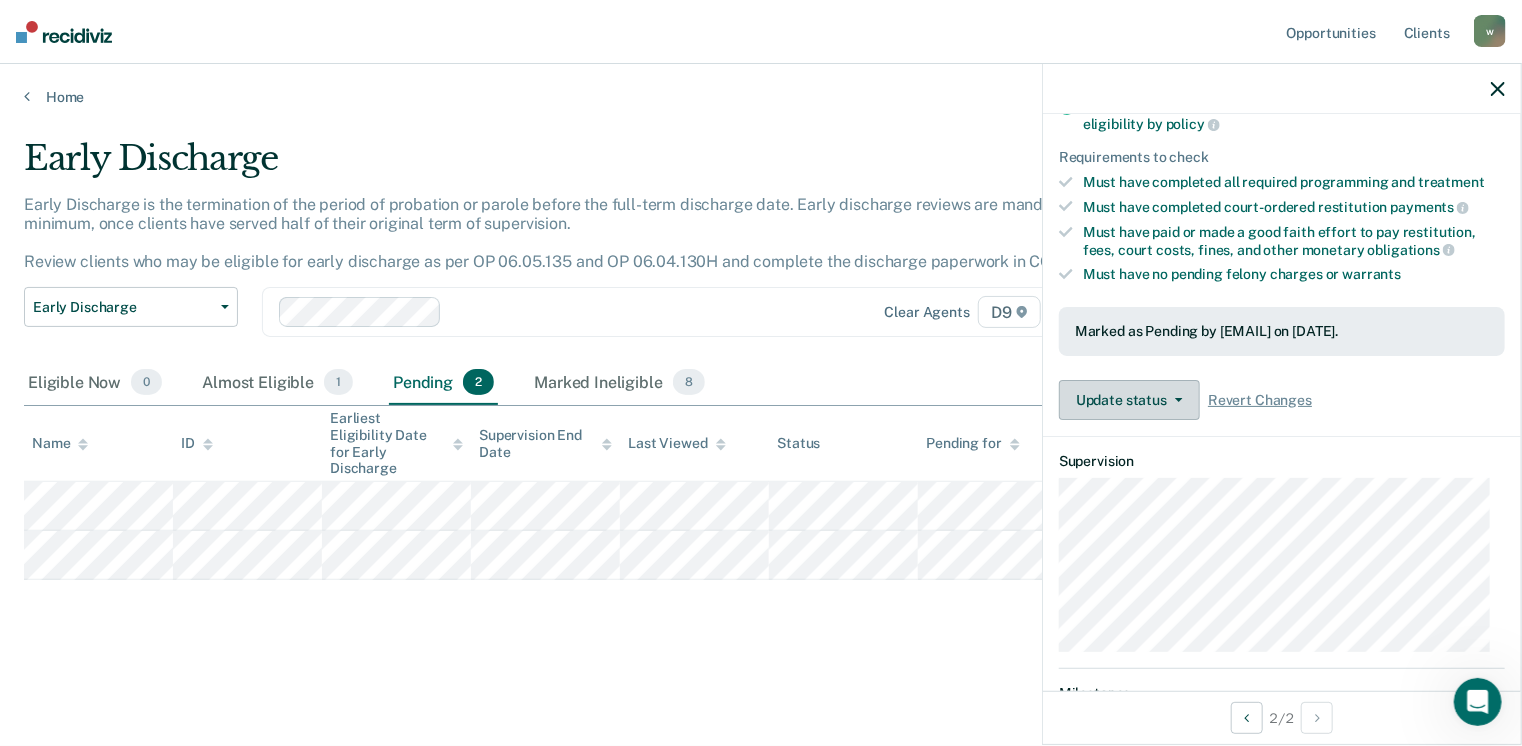 click on "Update status" at bounding box center (1129, 400) 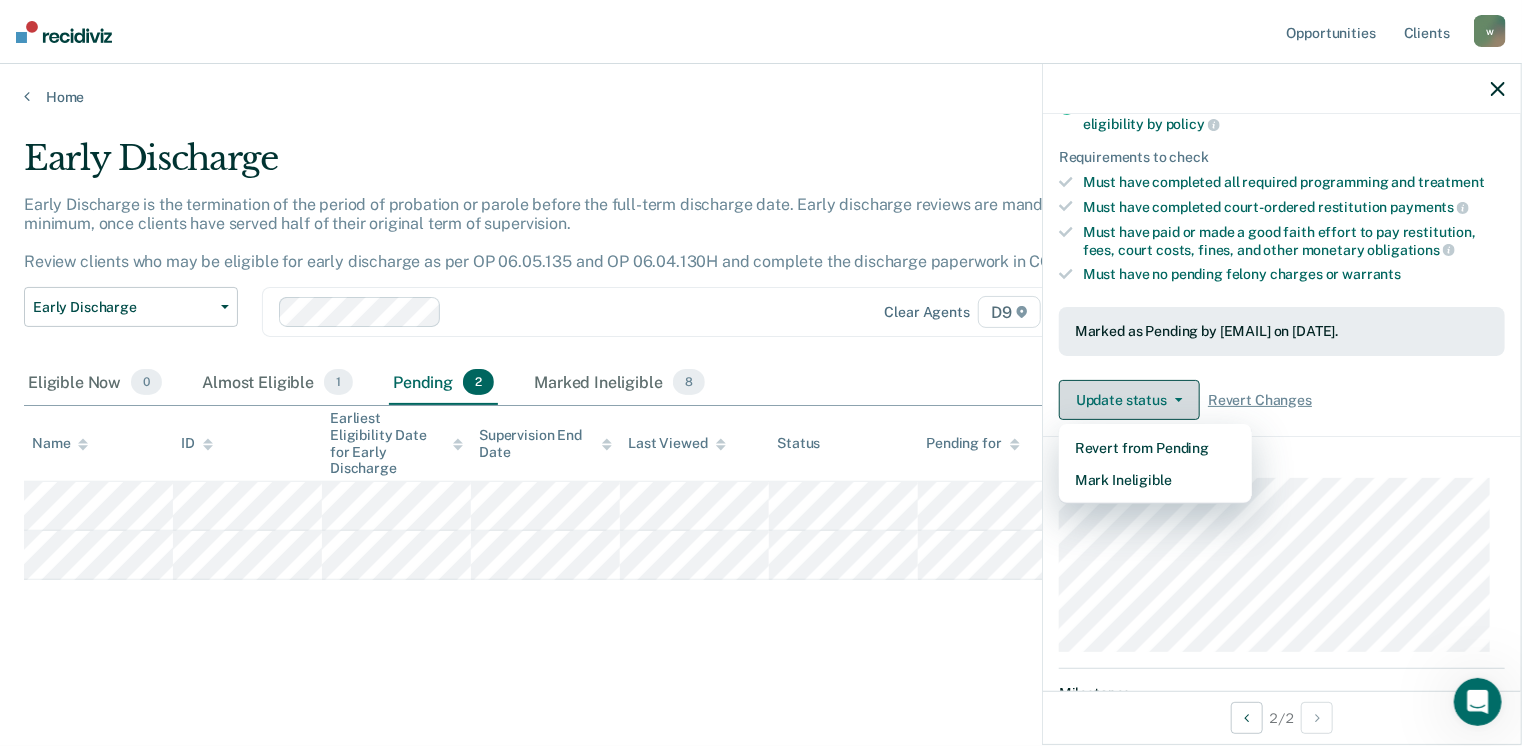 click on "Update status" at bounding box center (1129, 400) 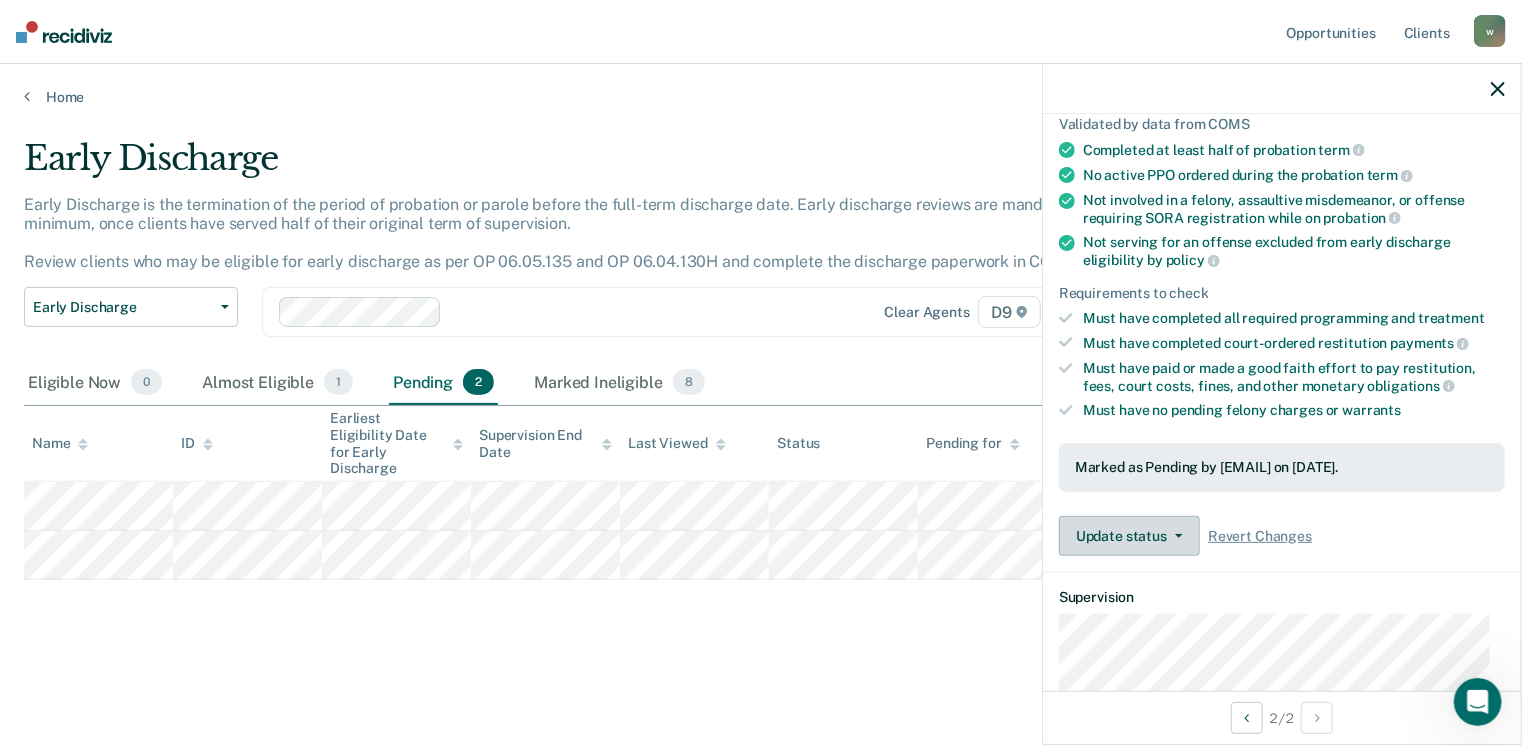 scroll, scrollTop: 0, scrollLeft: 0, axis: both 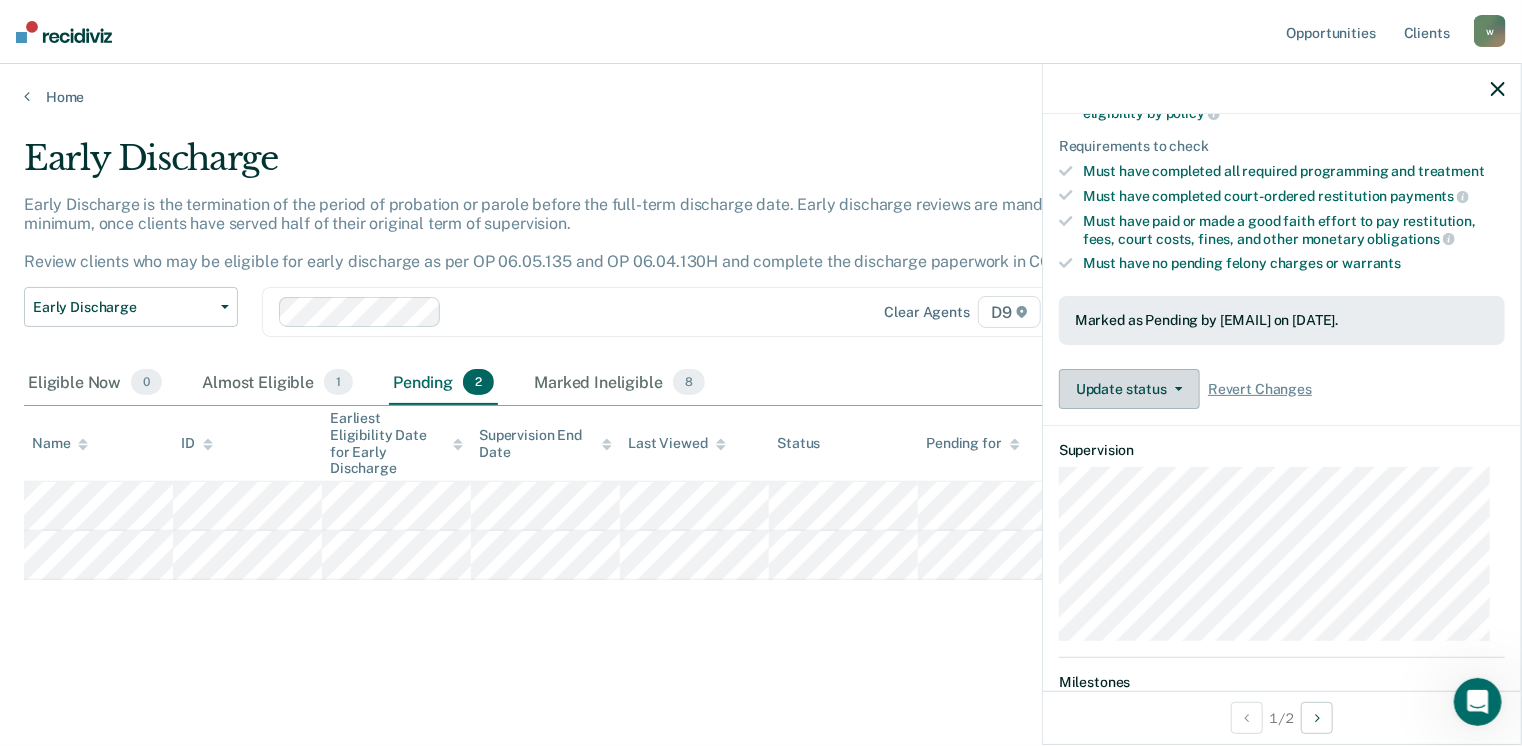 click on "Update status" at bounding box center (1129, 389) 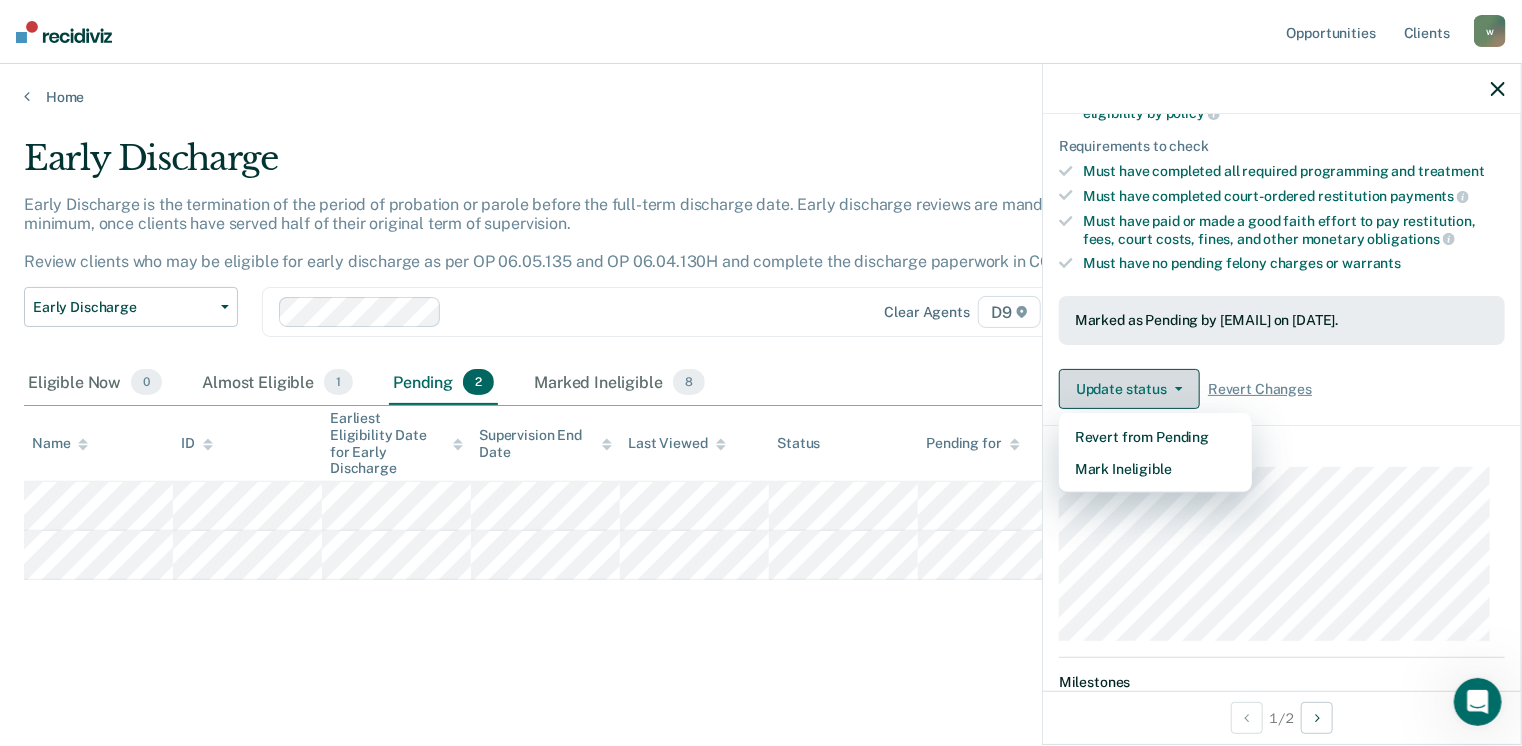click on "Update status" at bounding box center [1129, 389] 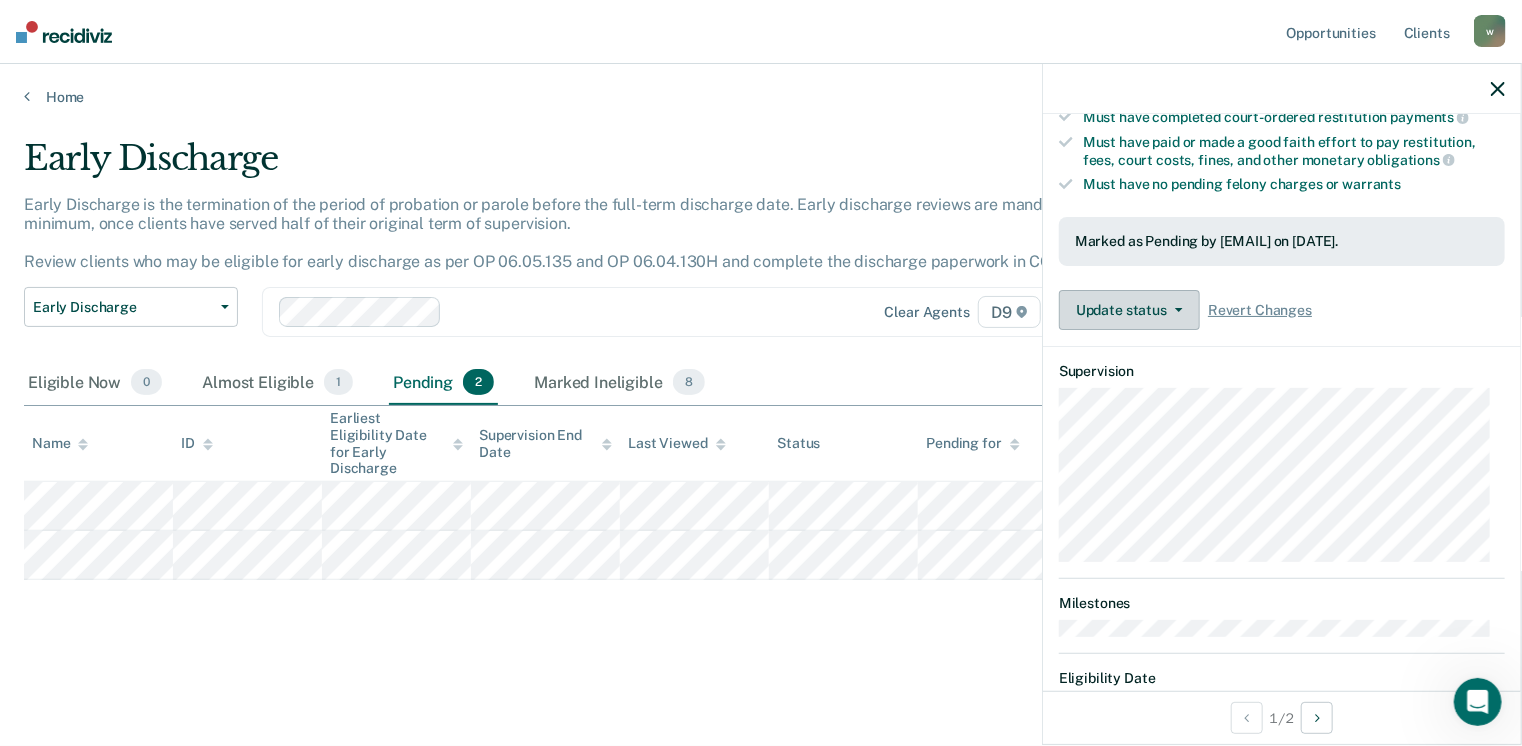 scroll, scrollTop: 468, scrollLeft: 0, axis: vertical 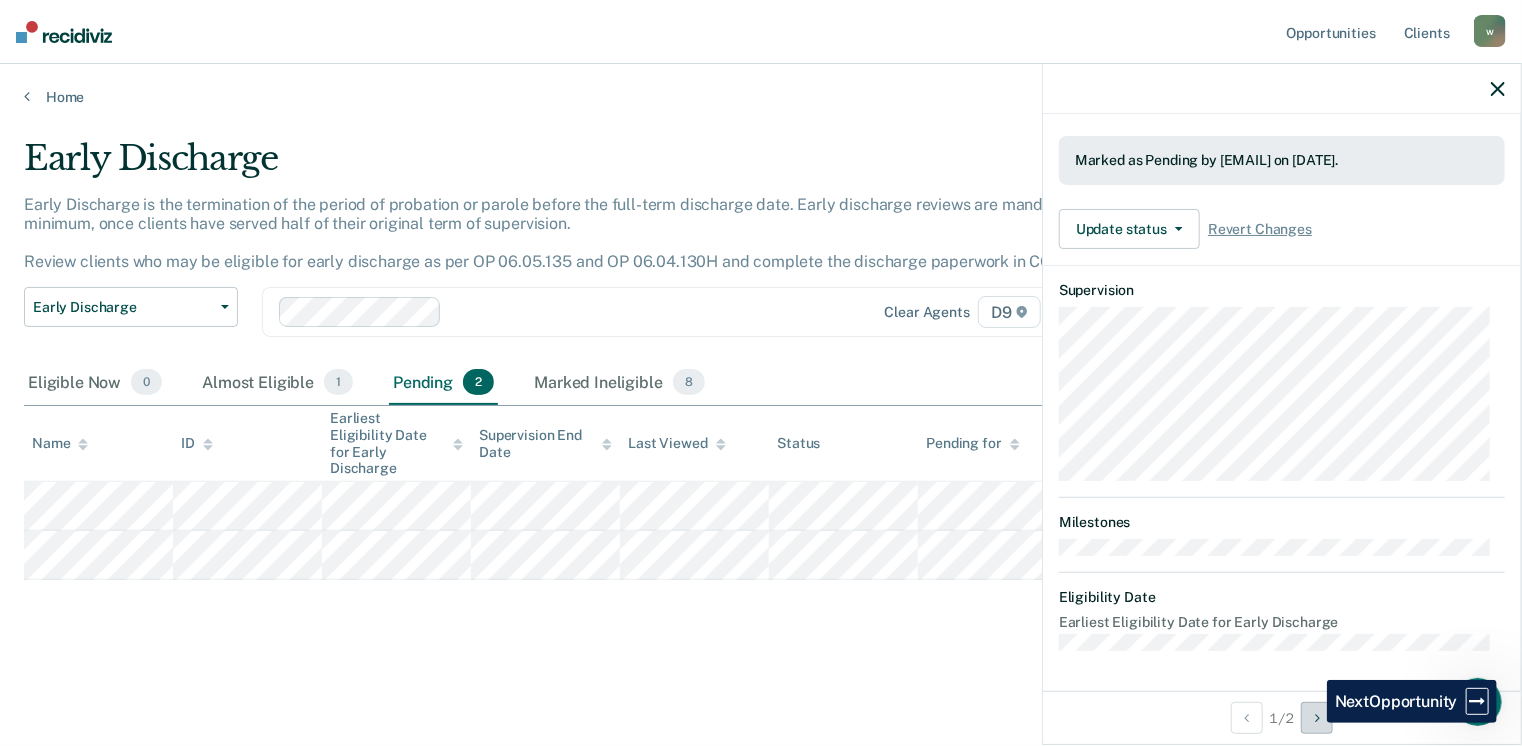 click at bounding box center [1317, 718] 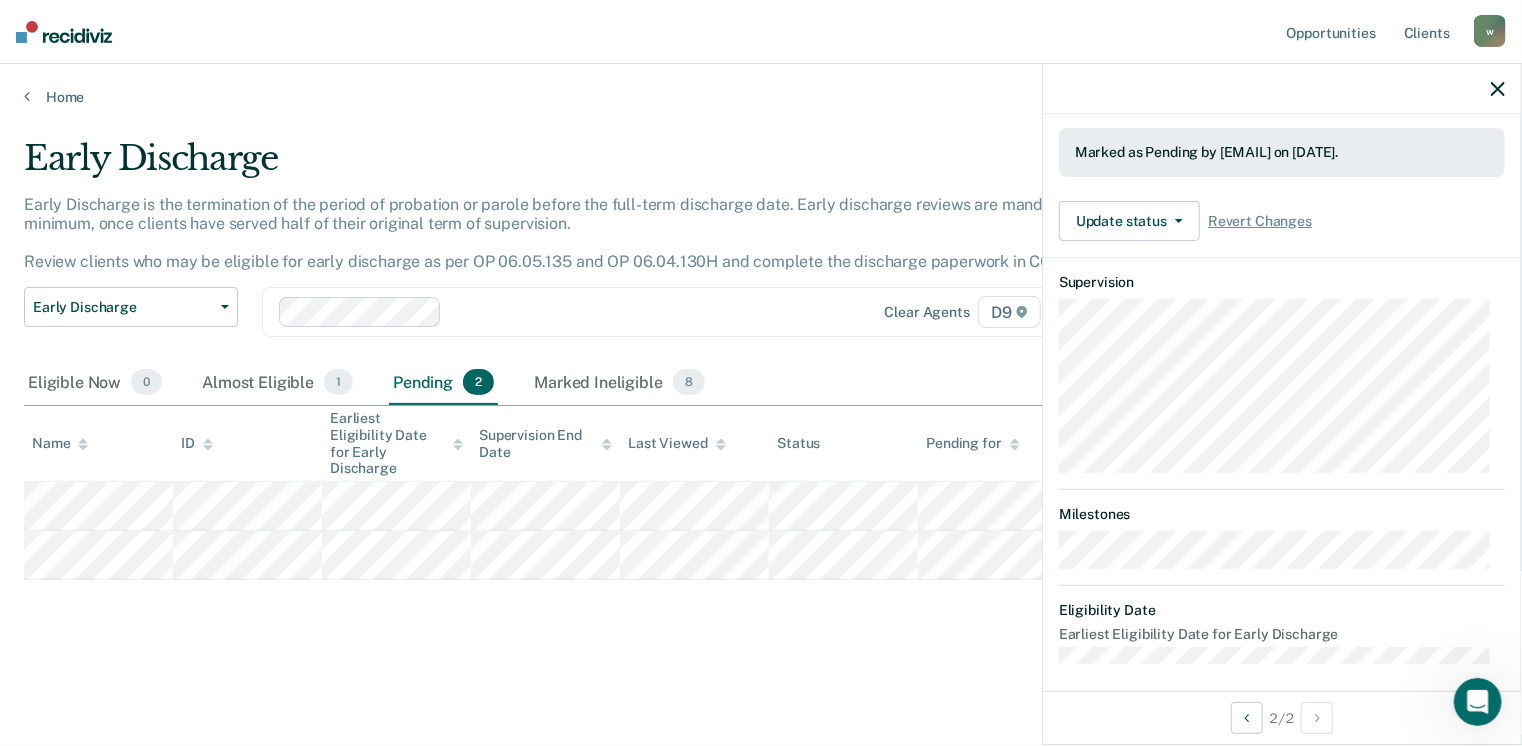scroll, scrollTop: 489, scrollLeft: 0, axis: vertical 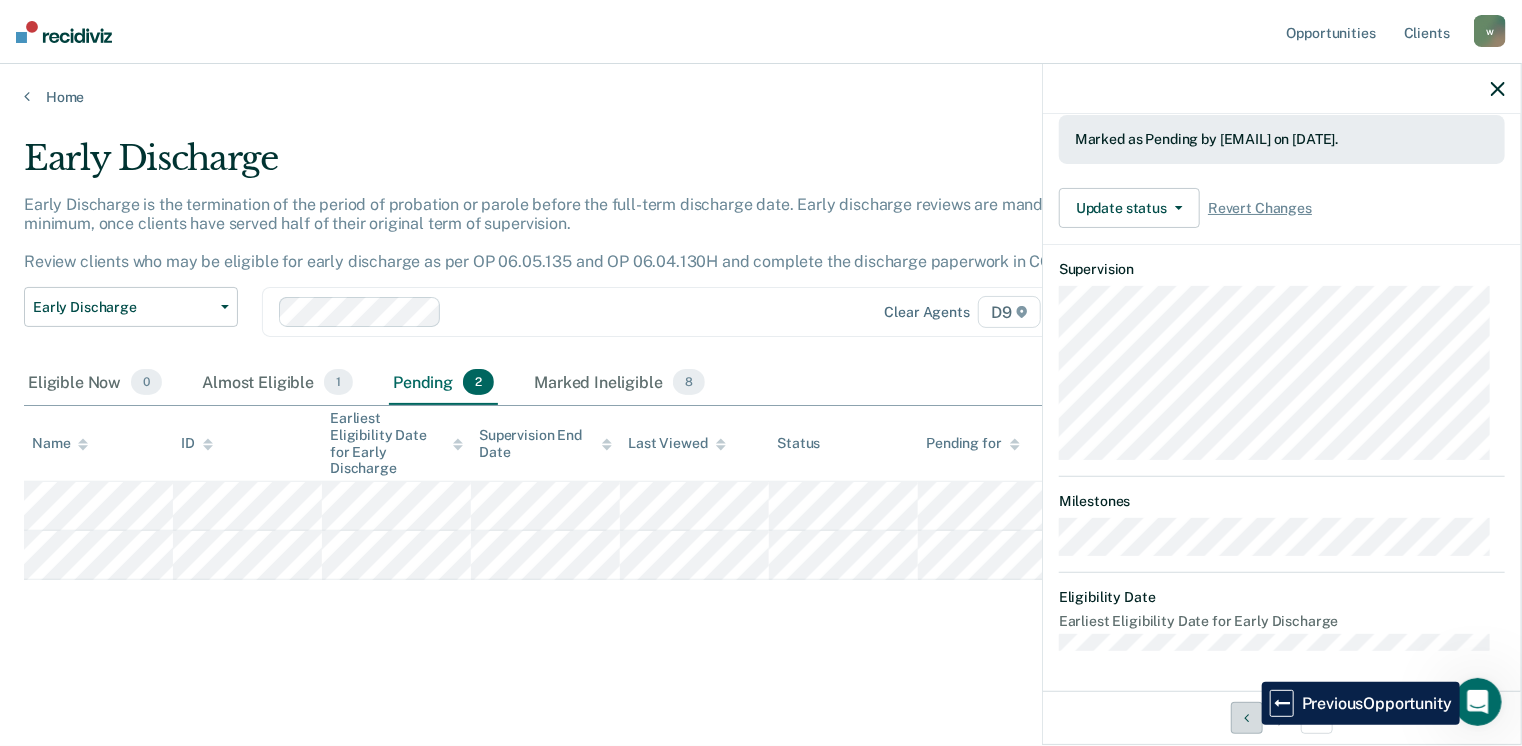 click at bounding box center (1247, 718) 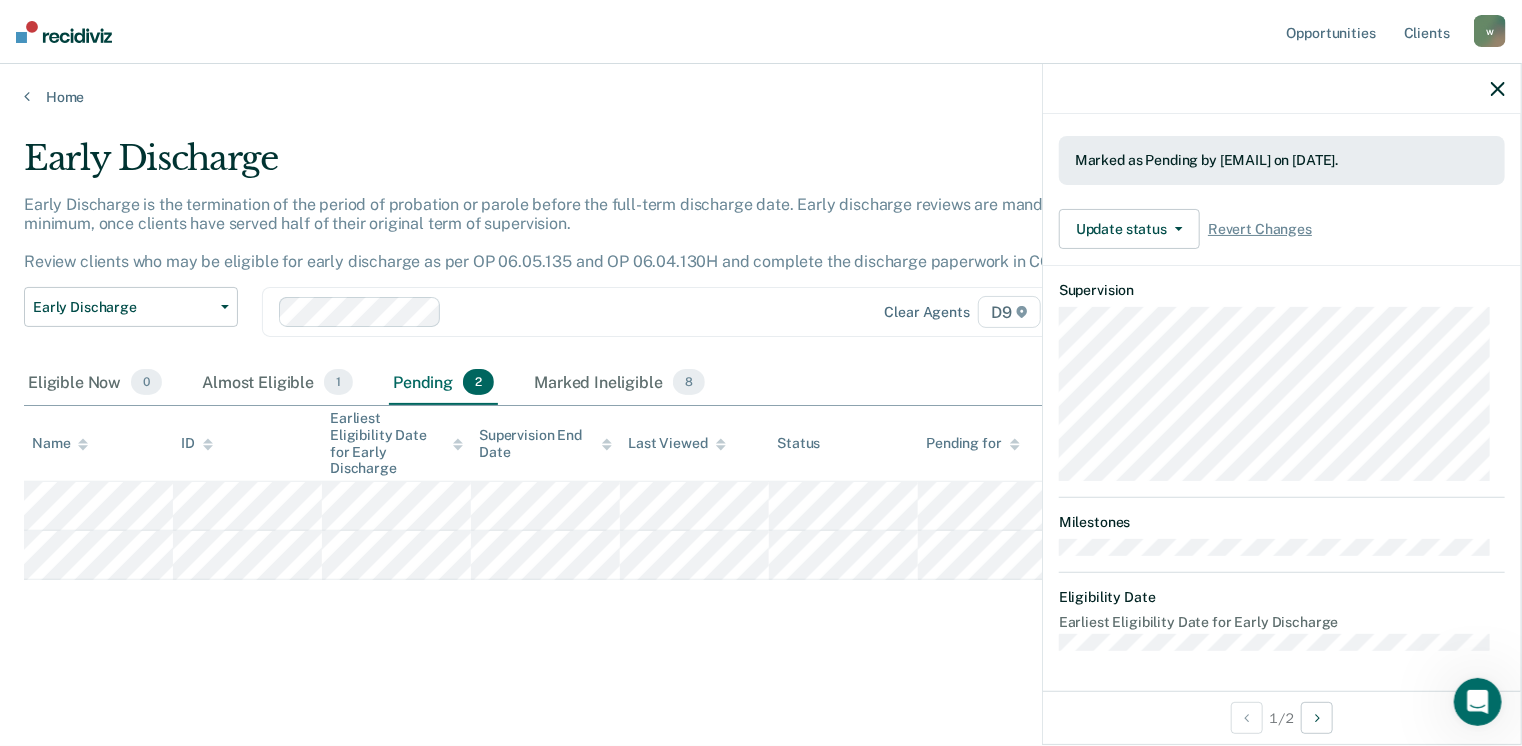 scroll, scrollTop: 0, scrollLeft: 0, axis: both 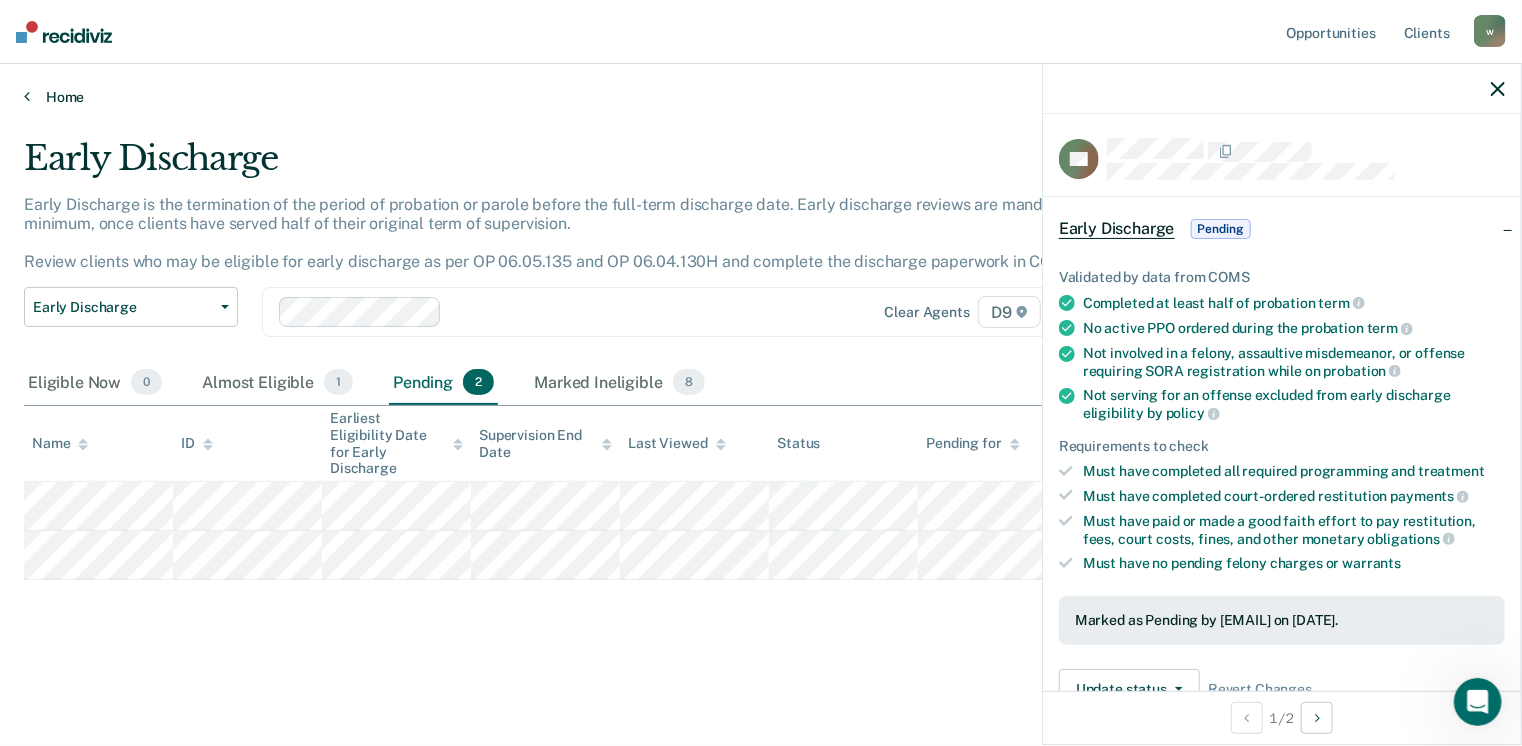 click on "Home" at bounding box center (761, 97) 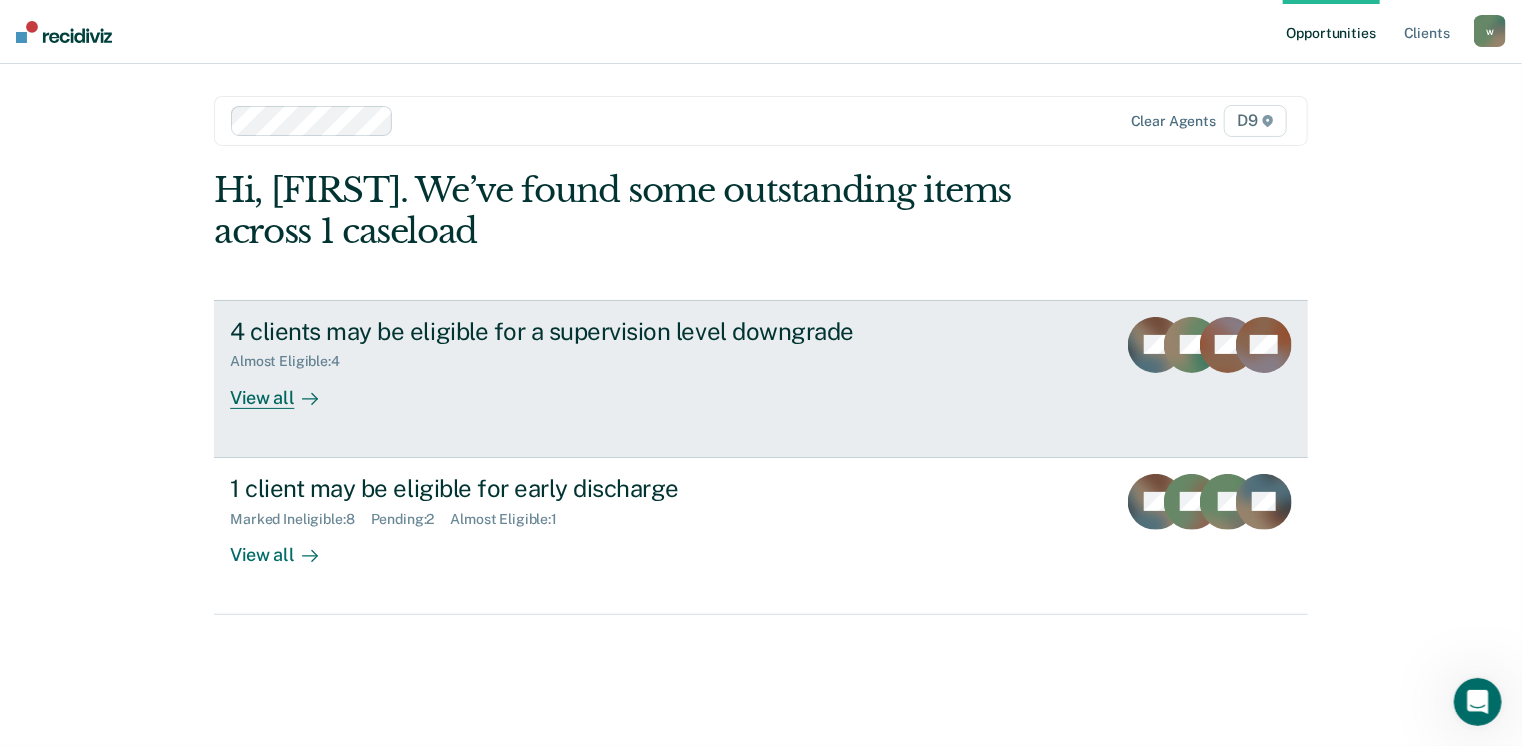 click on "View all" at bounding box center (286, 389) 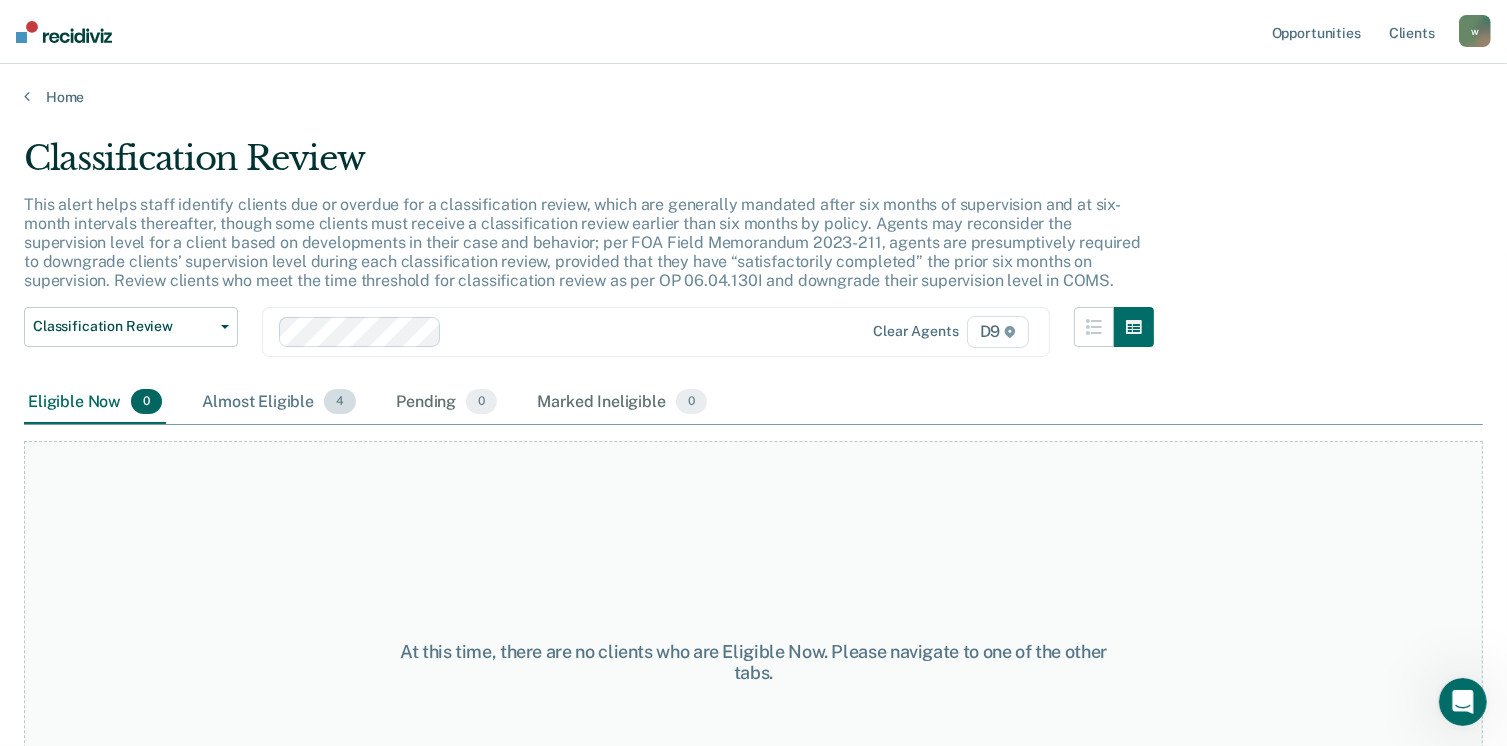 click on "Almost Eligible 4" at bounding box center (279, 403) 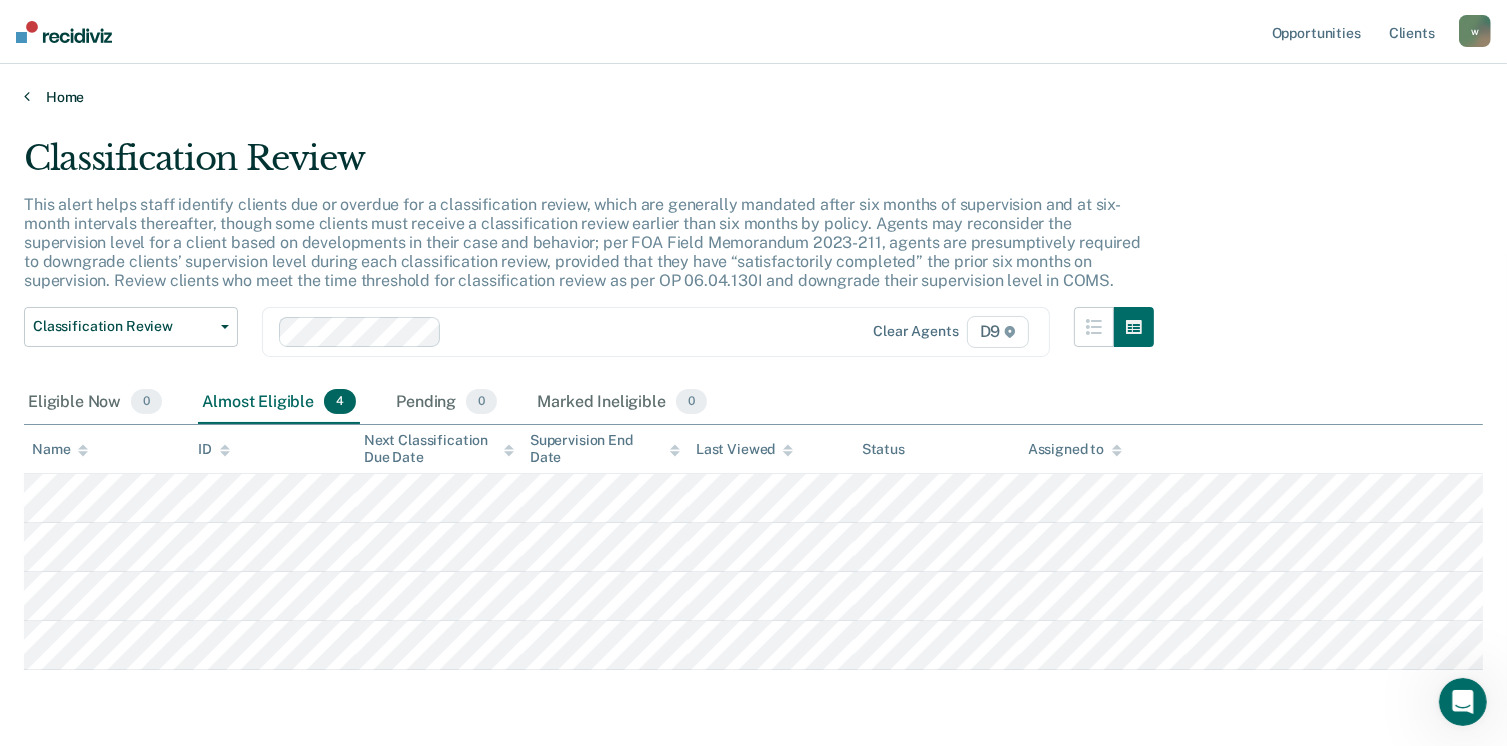 click at bounding box center [27, 96] 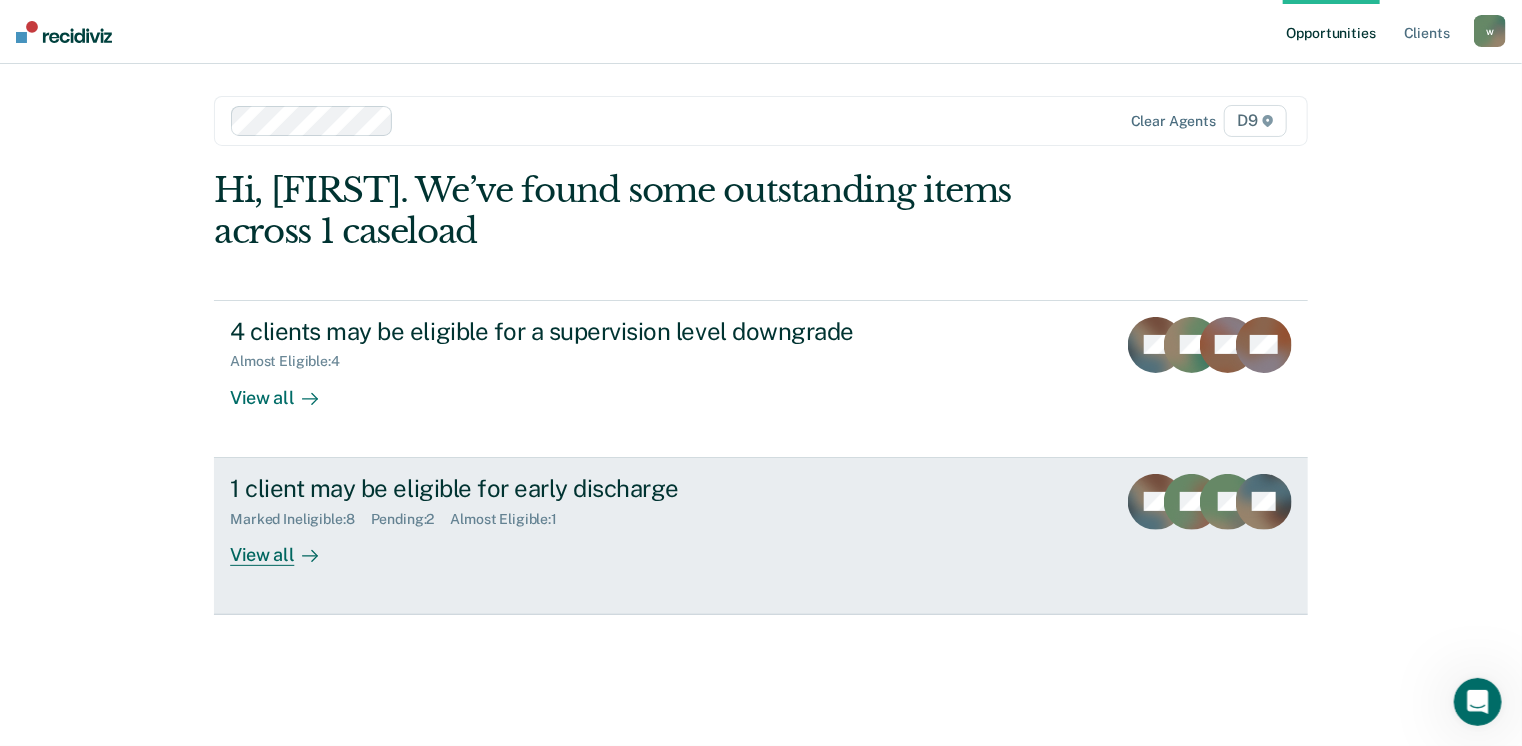 click on "View all" at bounding box center [286, 546] 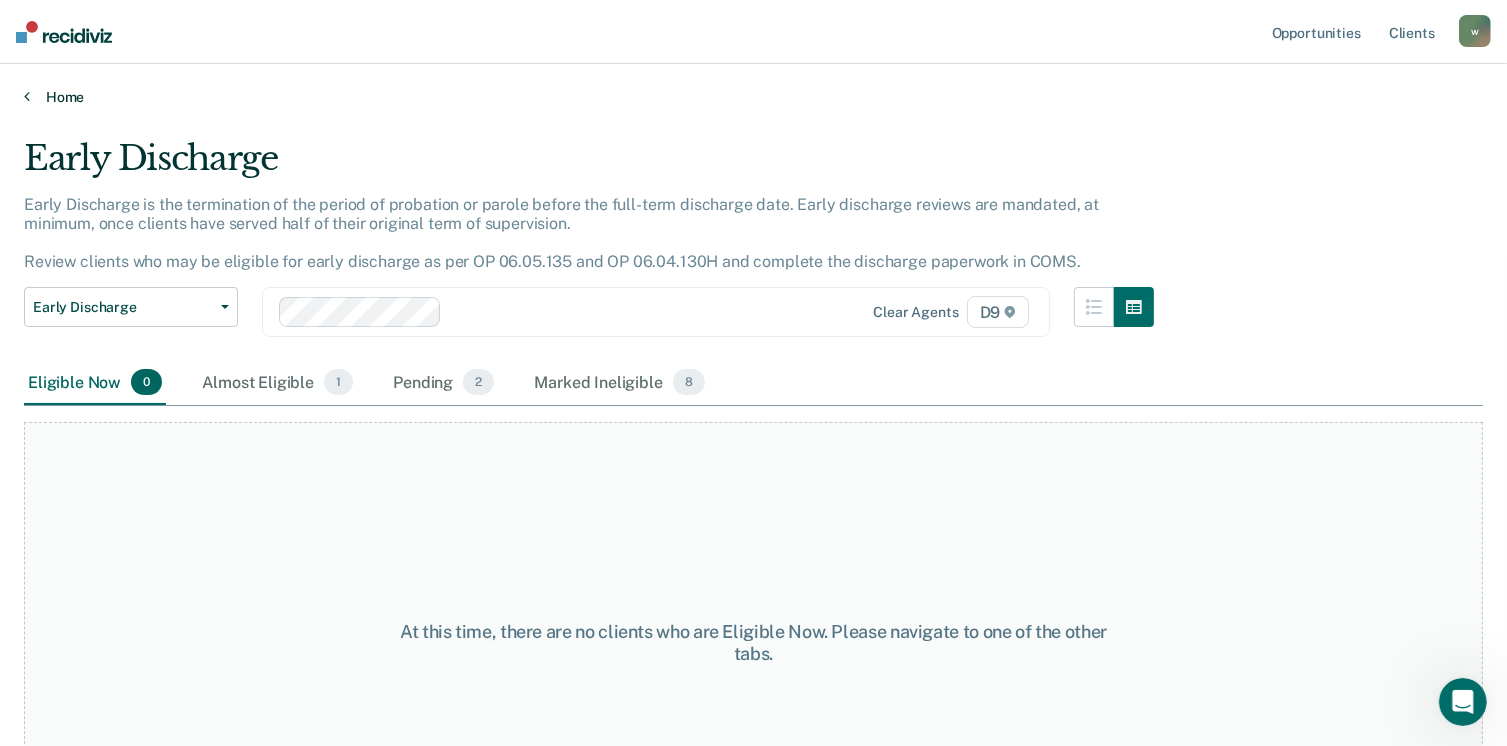click on "Home" at bounding box center (753, 97) 